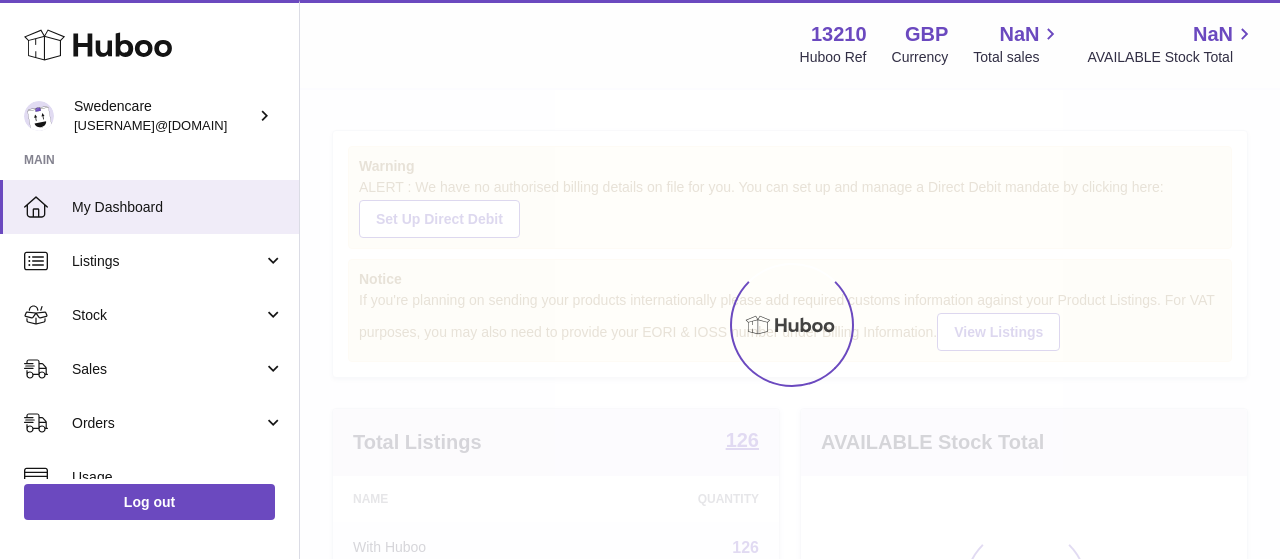 scroll, scrollTop: 0, scrollLeft: 0, axis: both 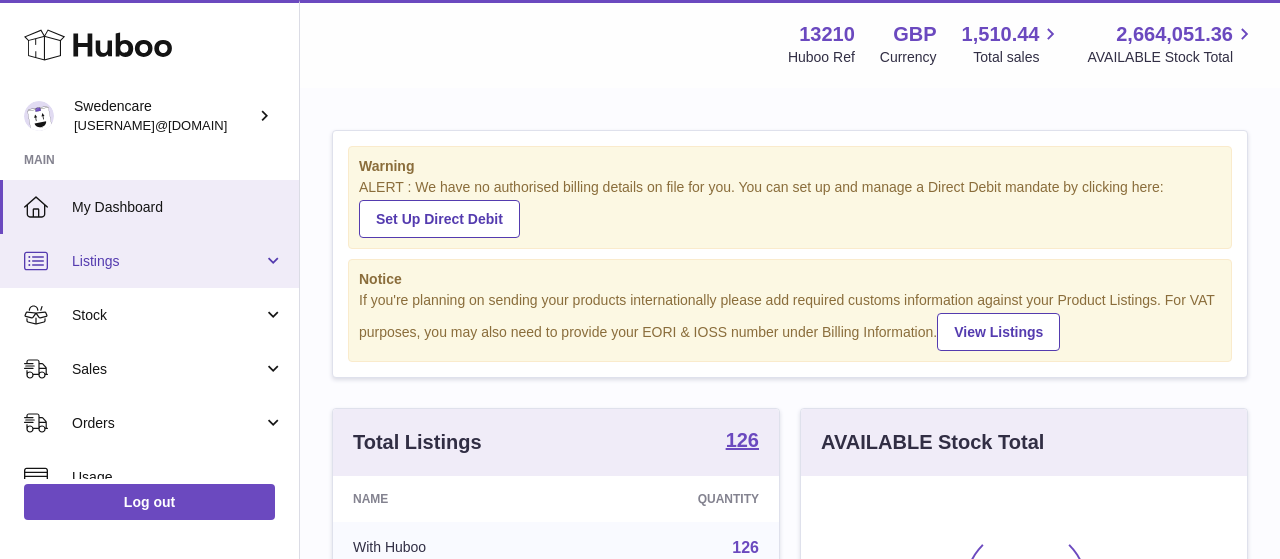 click on "Listings" at bounding box center [167, 261] 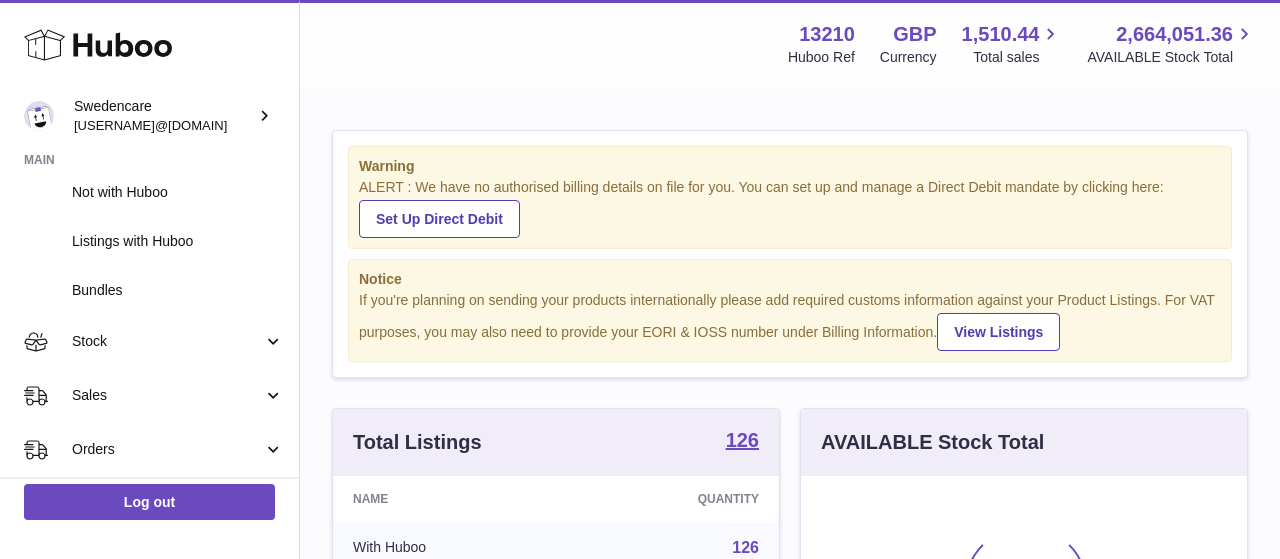 scroll, scrollTop: 232, scrollLeft: 0, axis: vertical 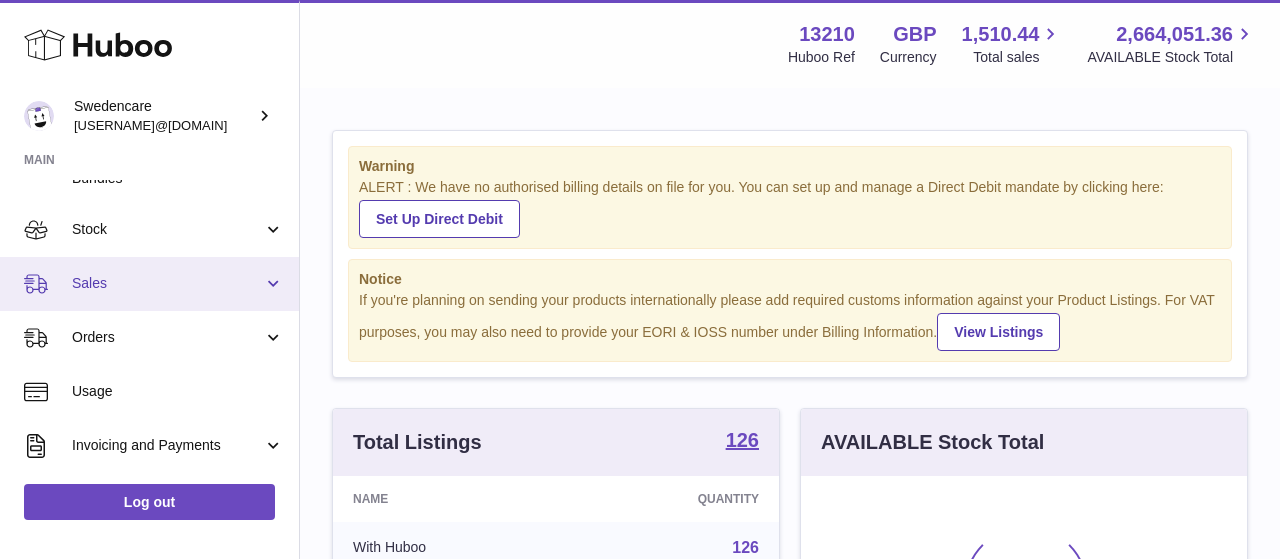 click on "Sales" at bounding box center [149, 284] 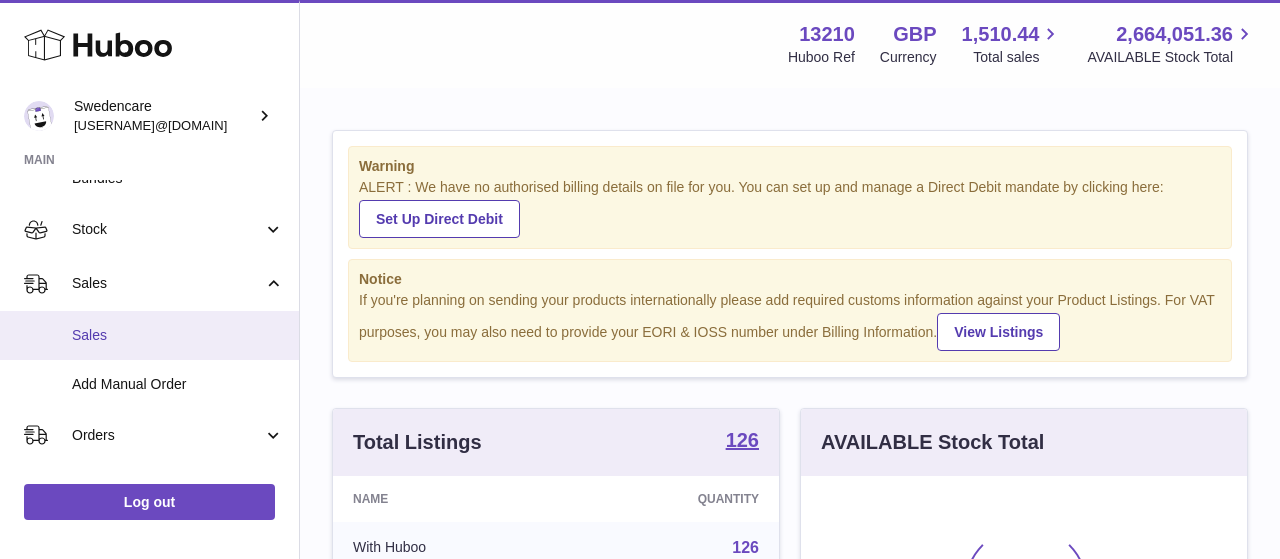 click on "Sales" at bounding box center (178, 335) 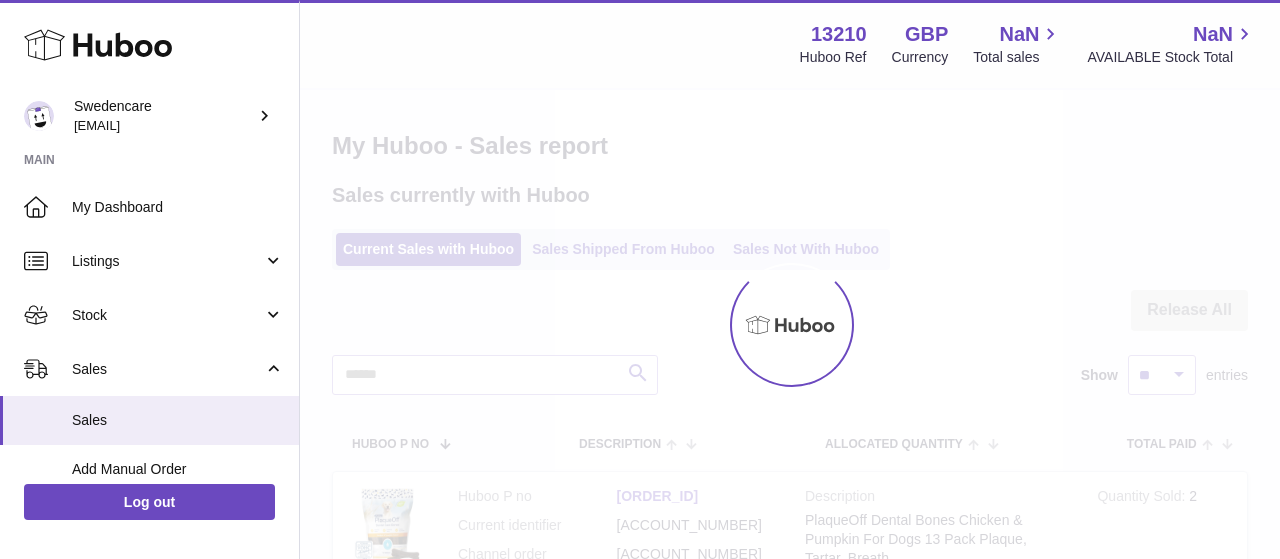 scroll, scrollTop: 0, scrollLeft: 0, axis: both 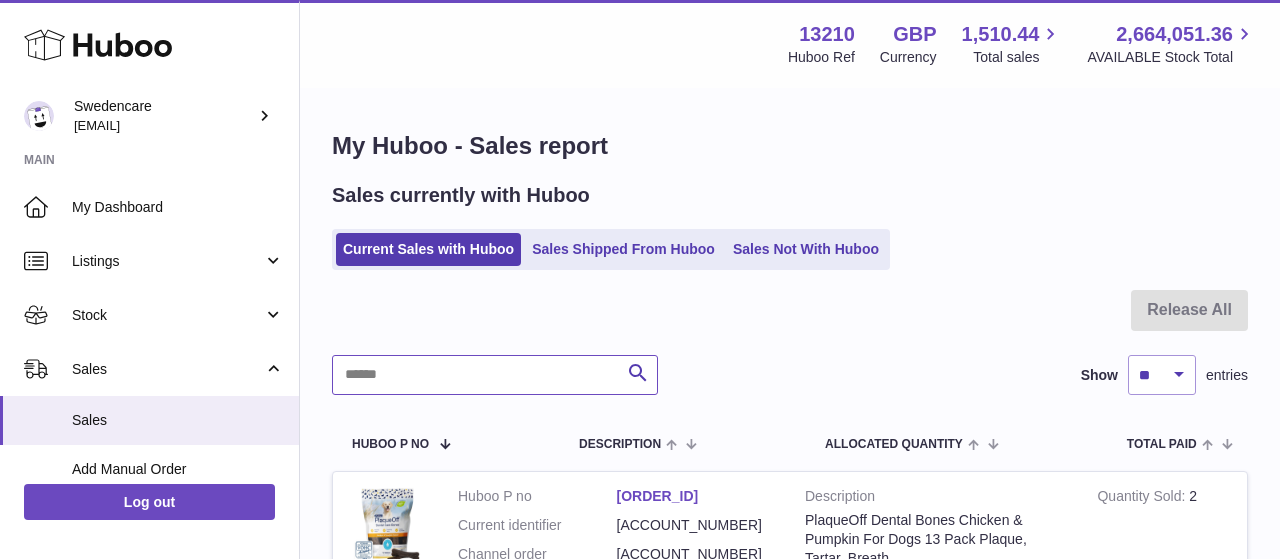 click at bounding box center (495, 375) 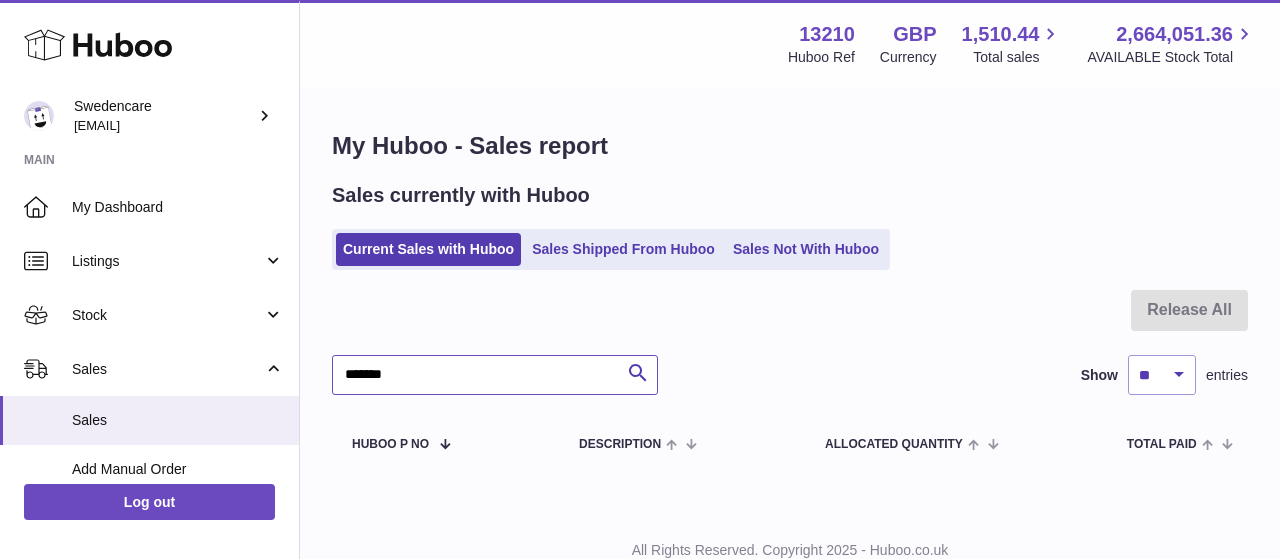 type on "*******" 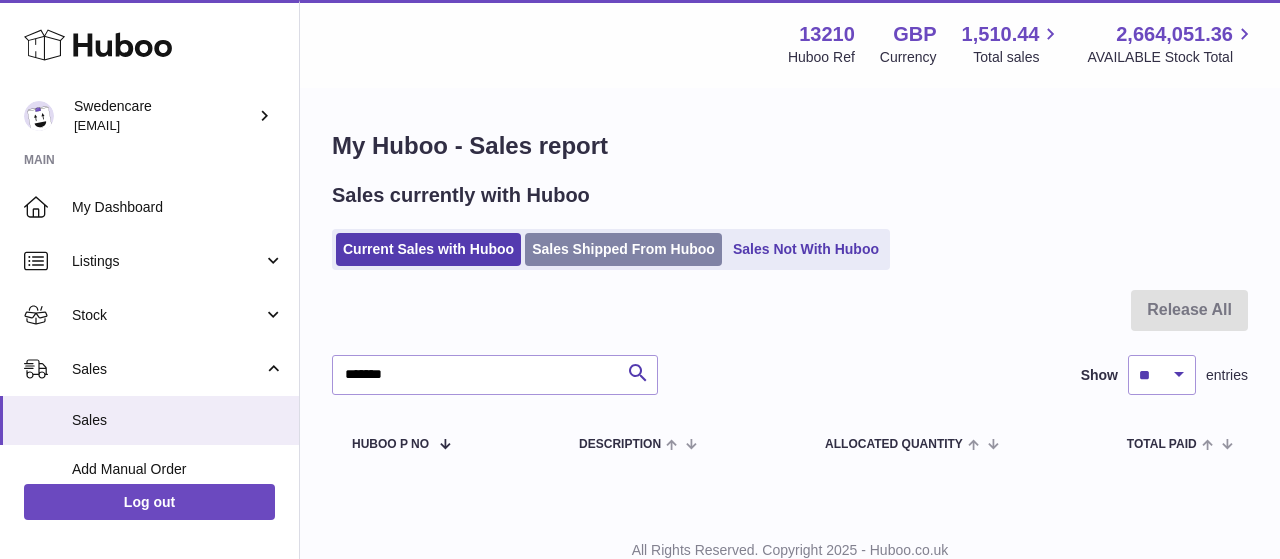 click on "Sales Shipped From Huboo" at bounding box center (623, 249) 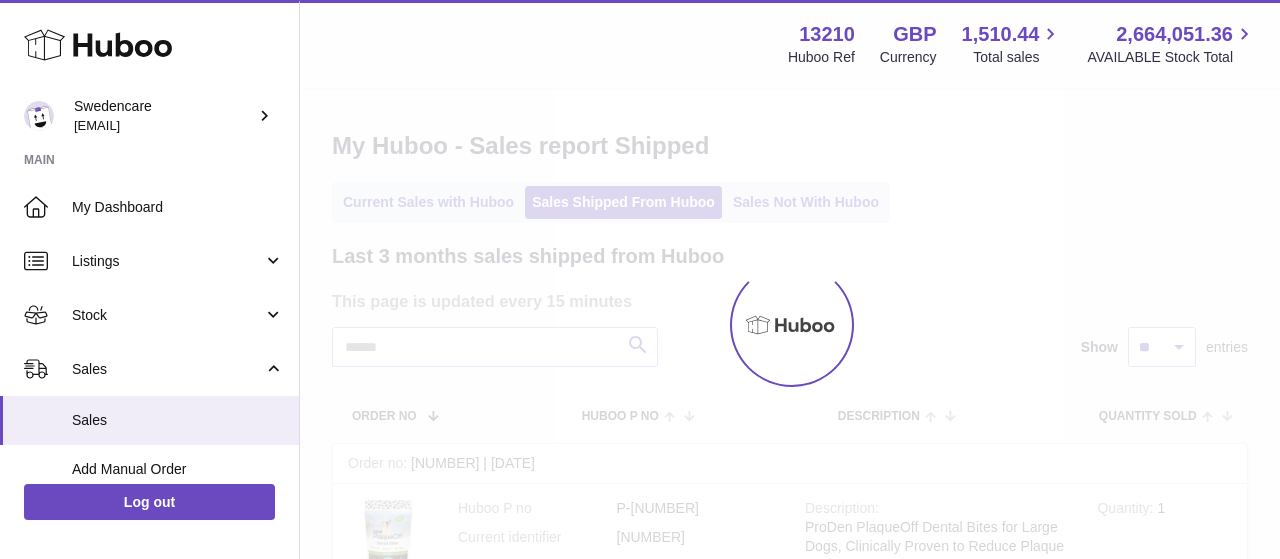 scroll, scrollTop: 0, scrollLeft: 0, axis: both 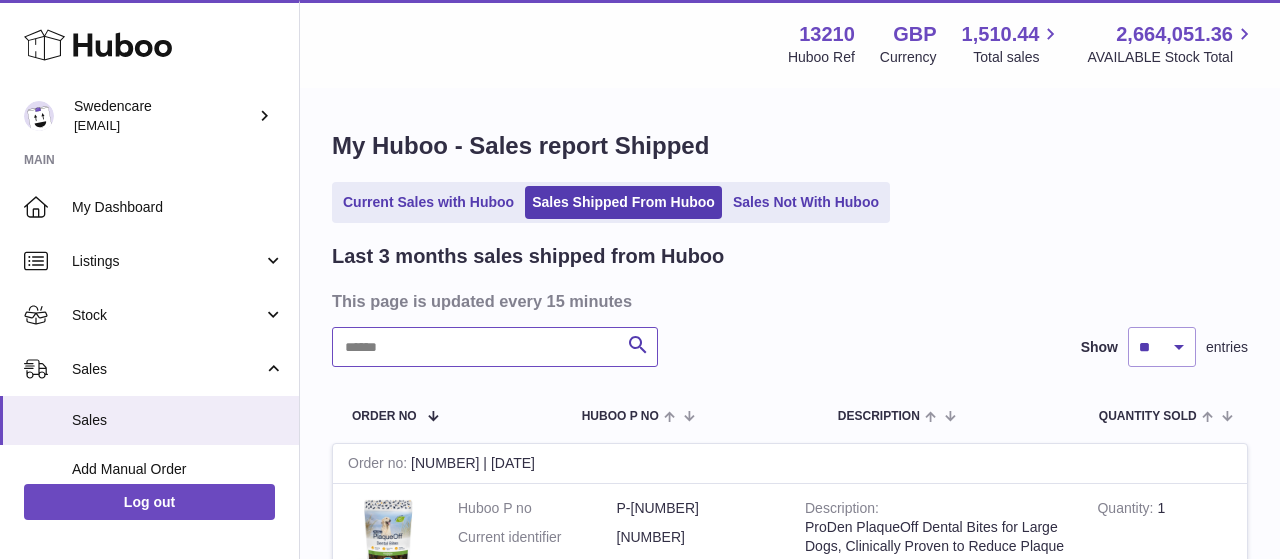 click at bounding box center [495, 347] 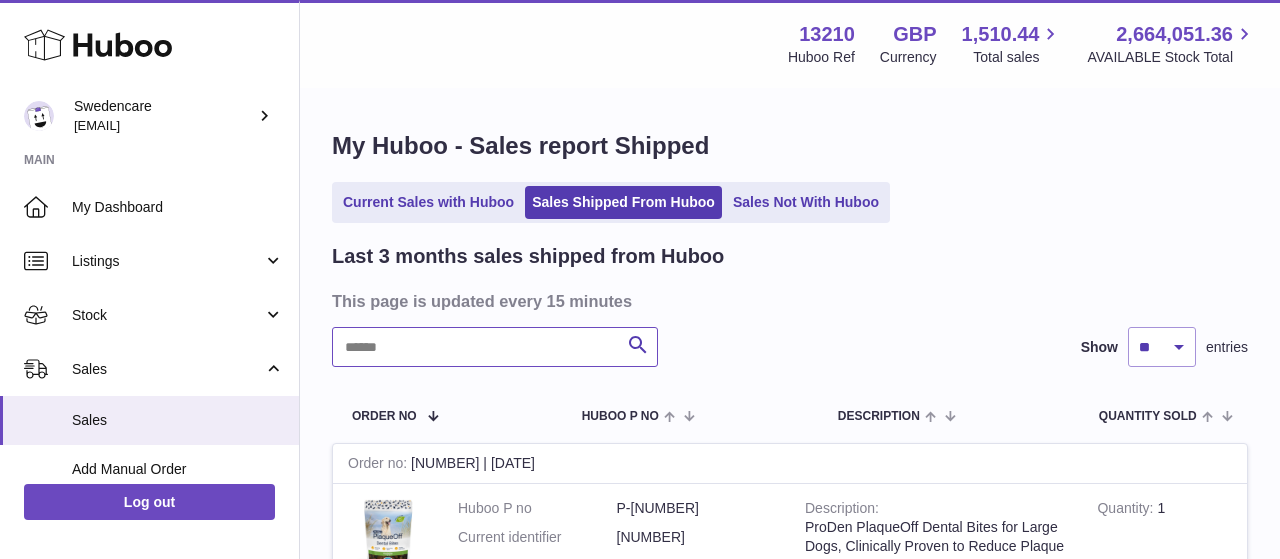 paste on "*******" 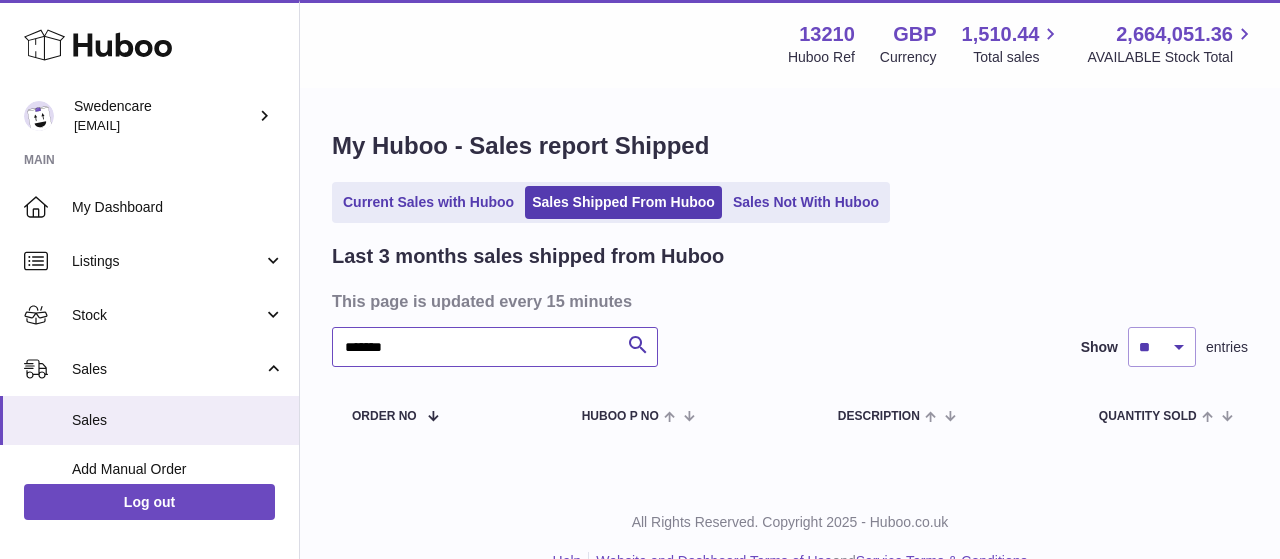 click on "*******" at bounding box center [495, 347] 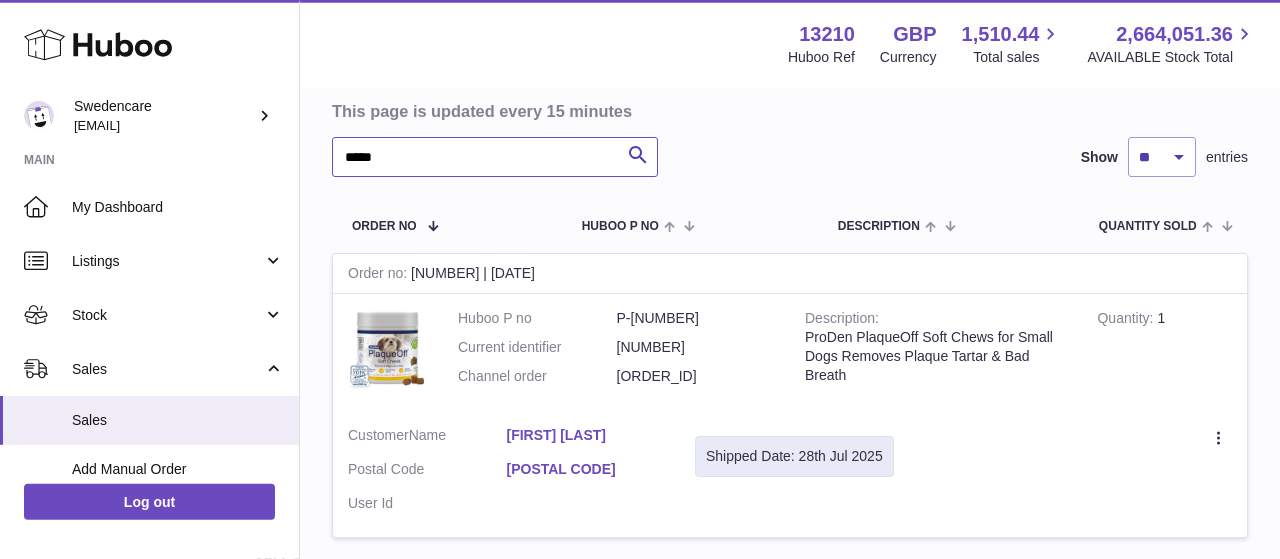 scroll, scrollTop: 208, scrollLeft: 0, axis: vertical 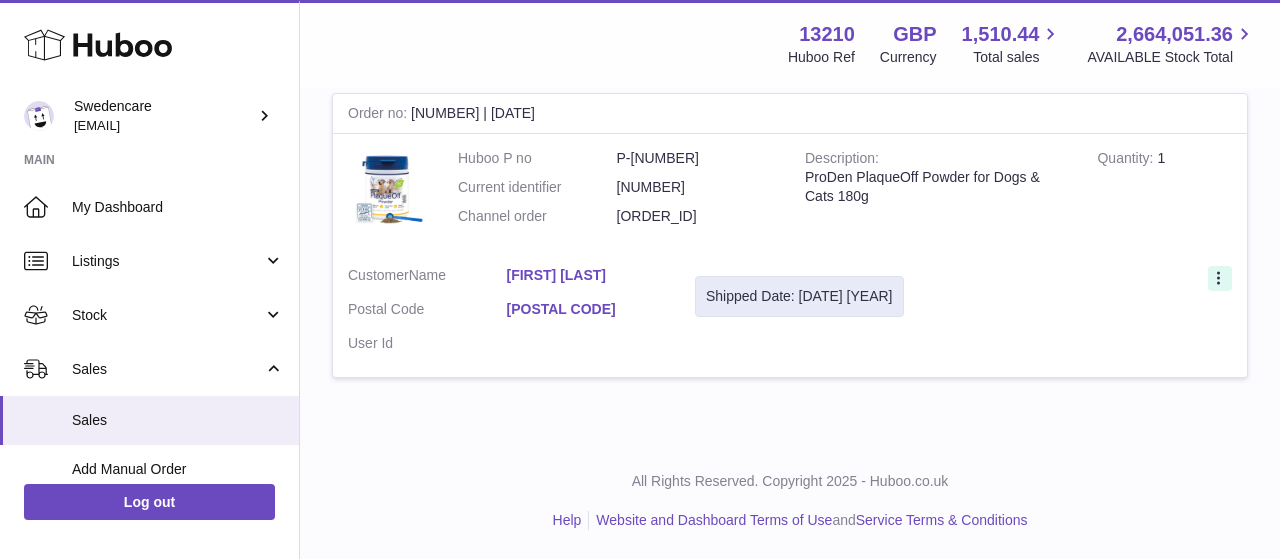 click 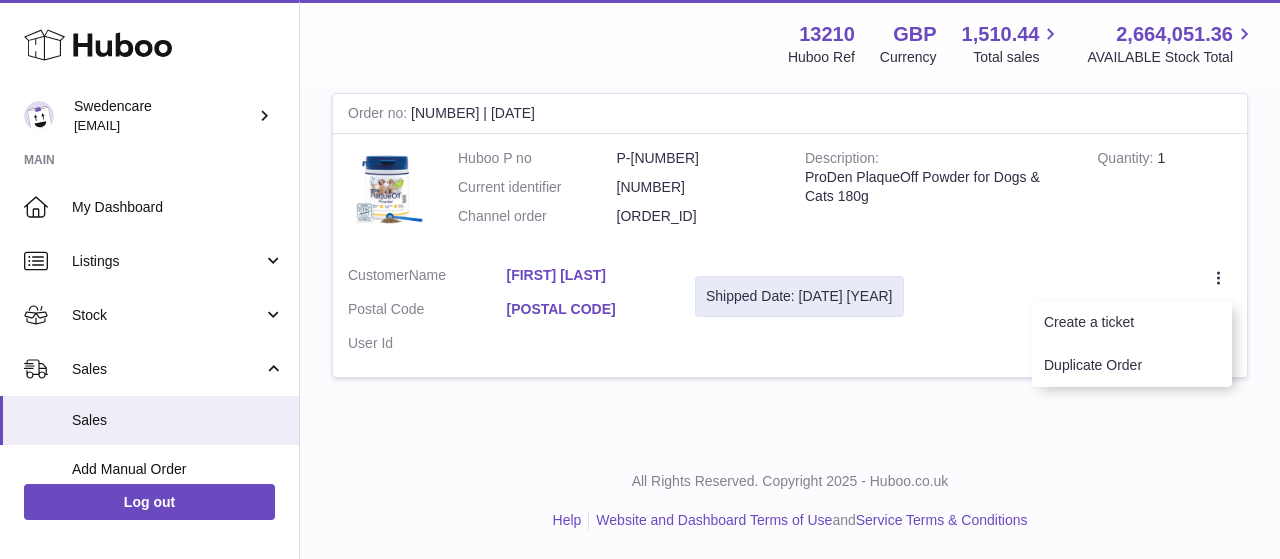 click on "Create a ticket
Duplicate Order" at bounding box center (1083, 314) 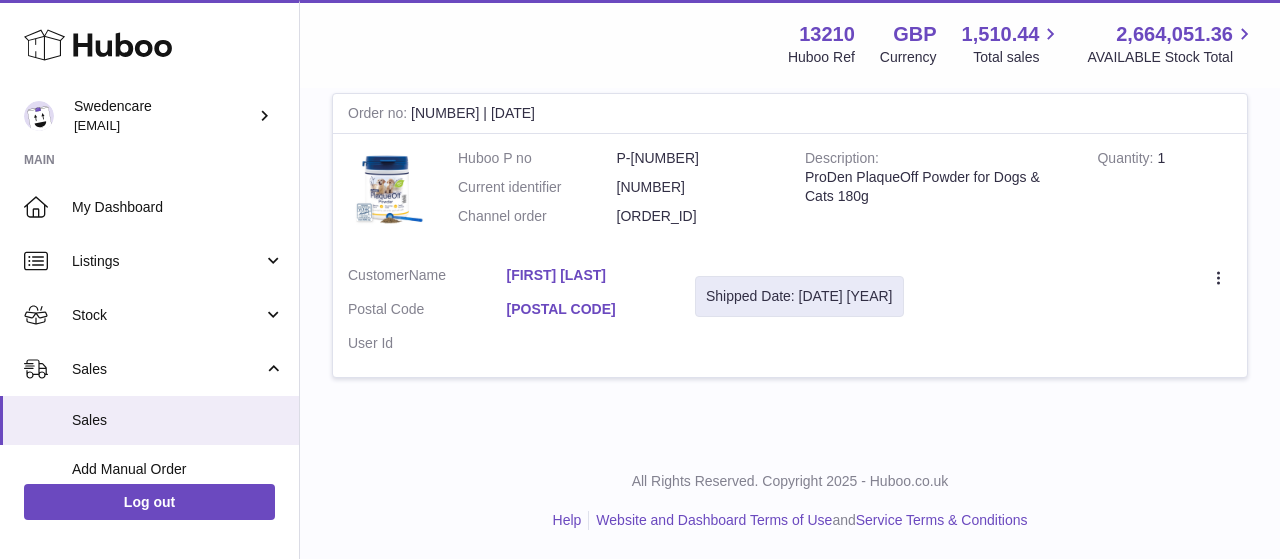 click on "Order no
[NUMBER] | [DATE]" at bounding box center (790, 114) 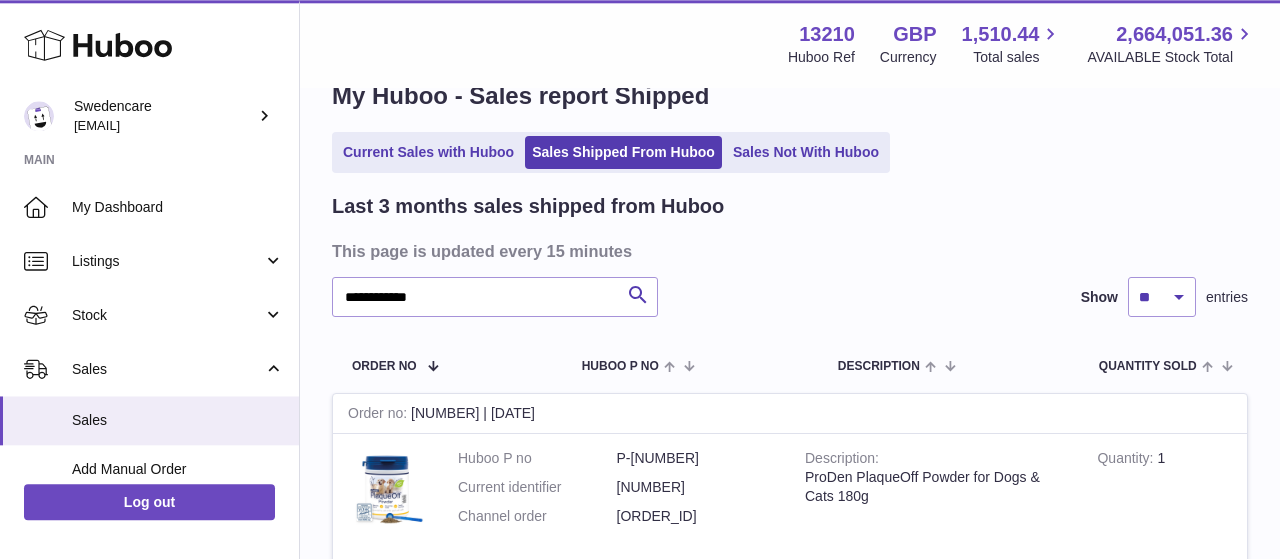 scroll, scrollTop: 0, scrollLeft: 0, axis: both 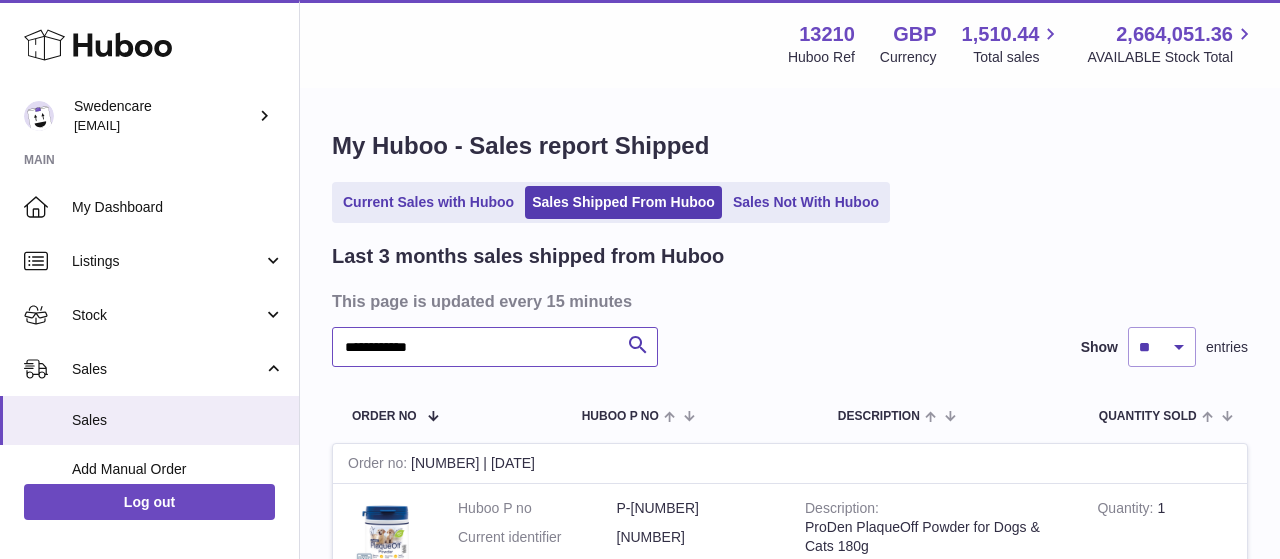 click on "**********" at bounding box center (495, 347) 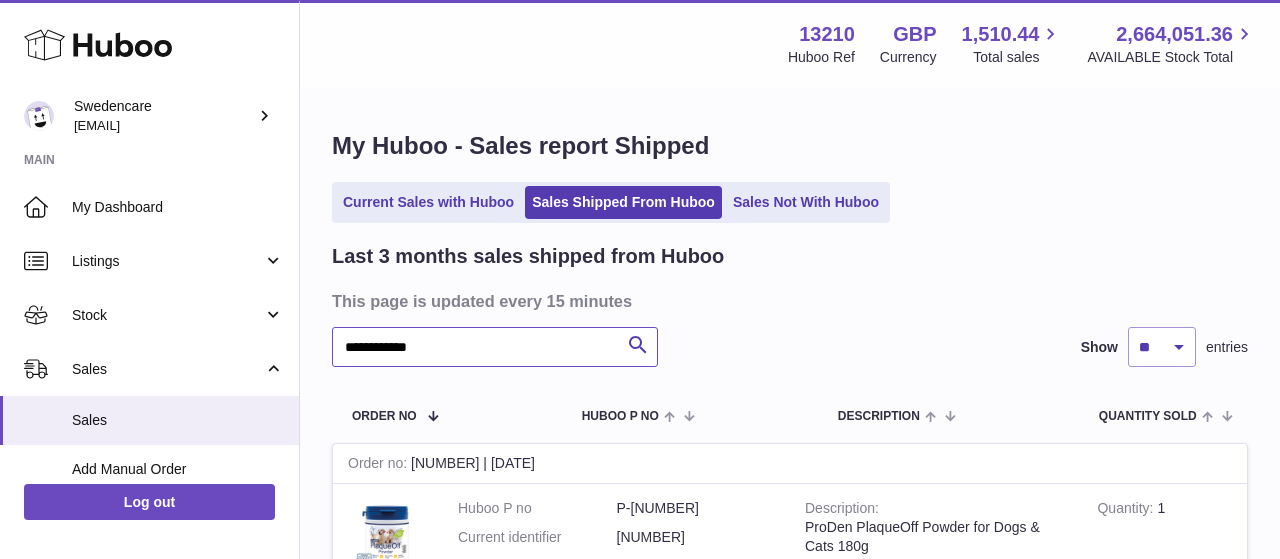 paste 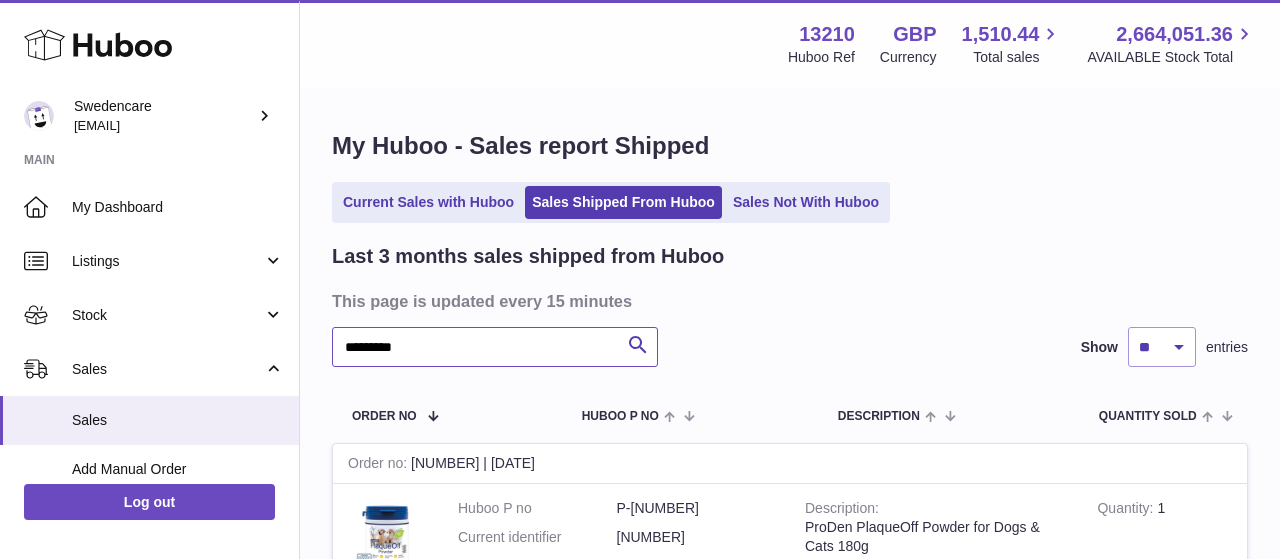 type on "*********" 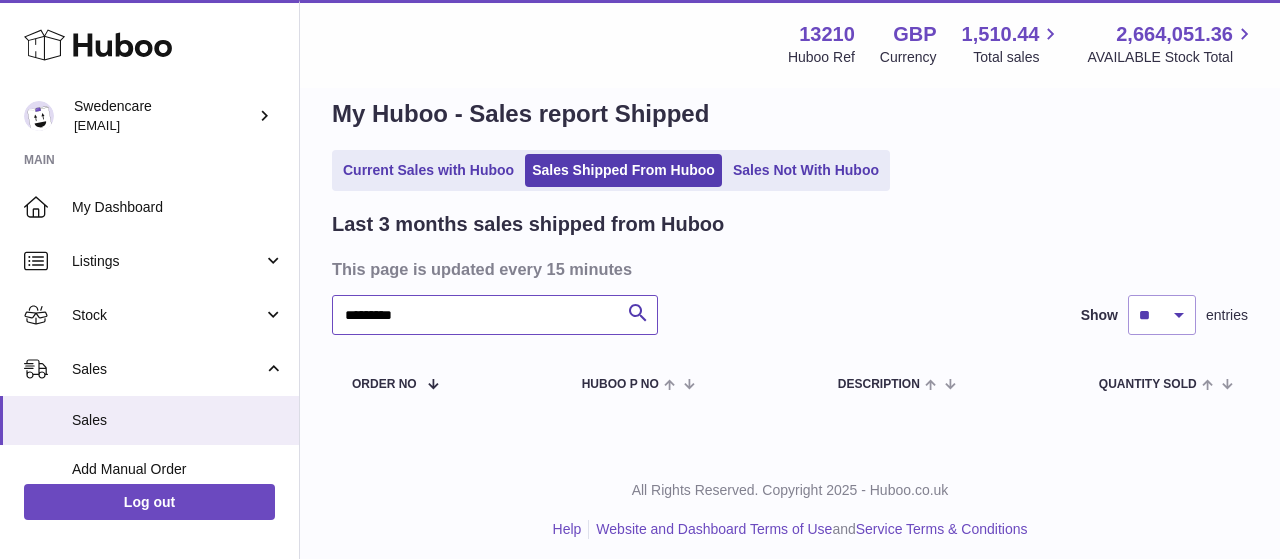 scroll, scrollTop: 41, scrollLeft: 0, axis: vertical 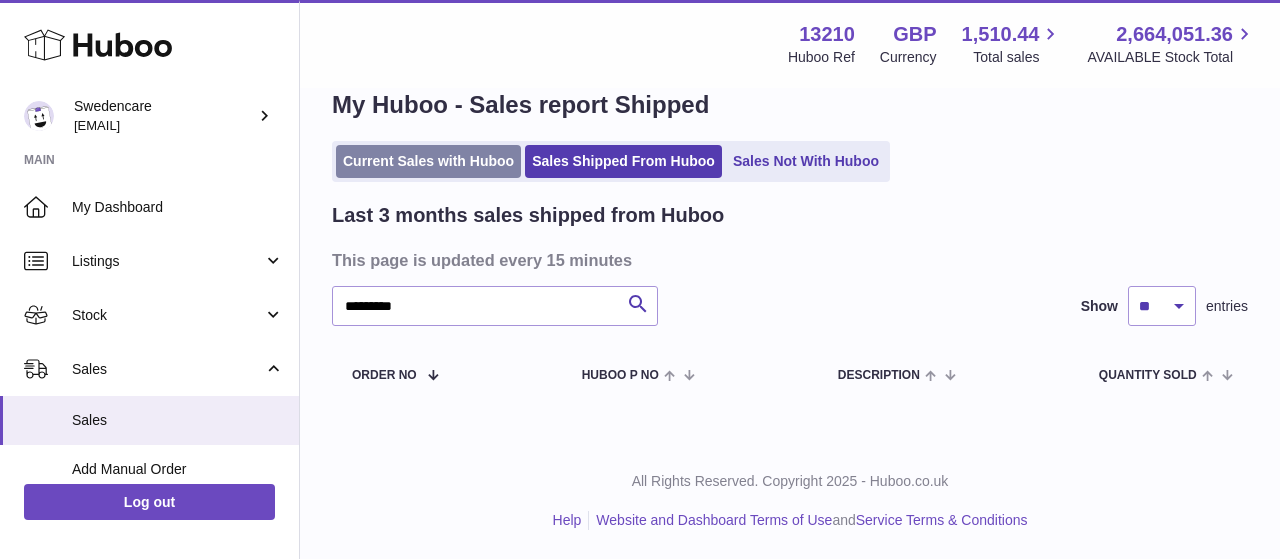 click on "Current Sales with Huboo" at bounding box center (428, 161) 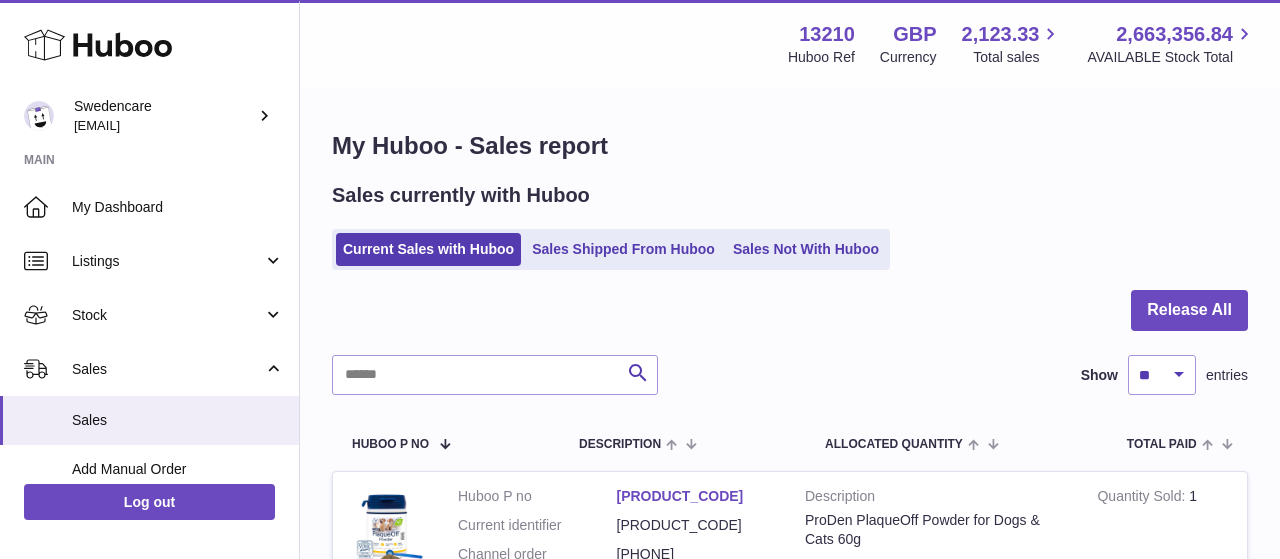 scroll, scrollTop: 0, scrollLeft: 0, axis: both 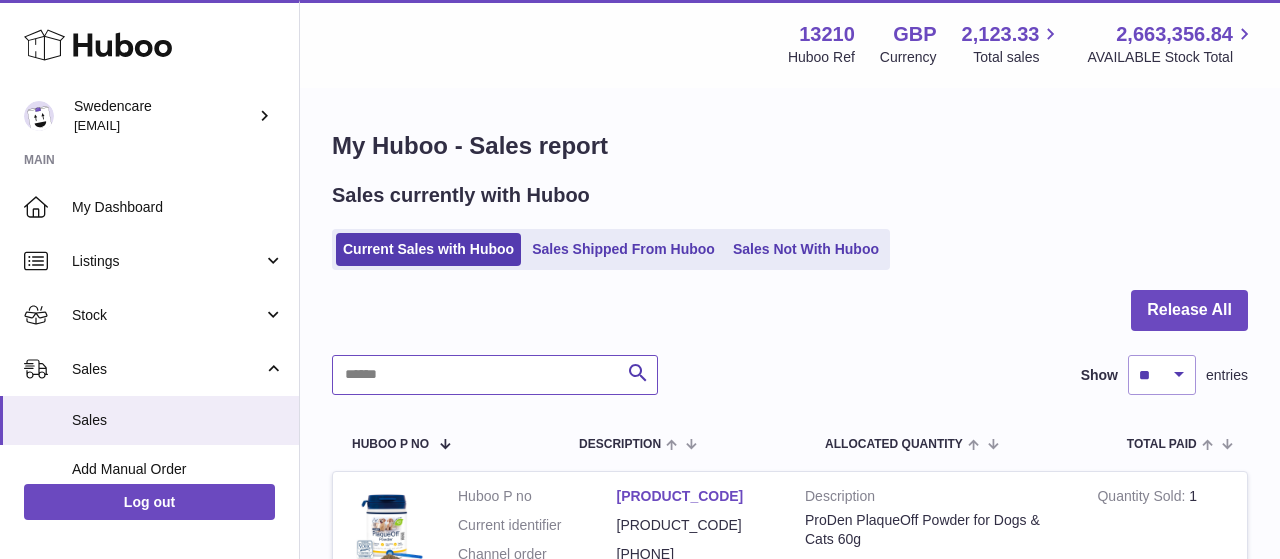 click at bounding box center (495, 375) 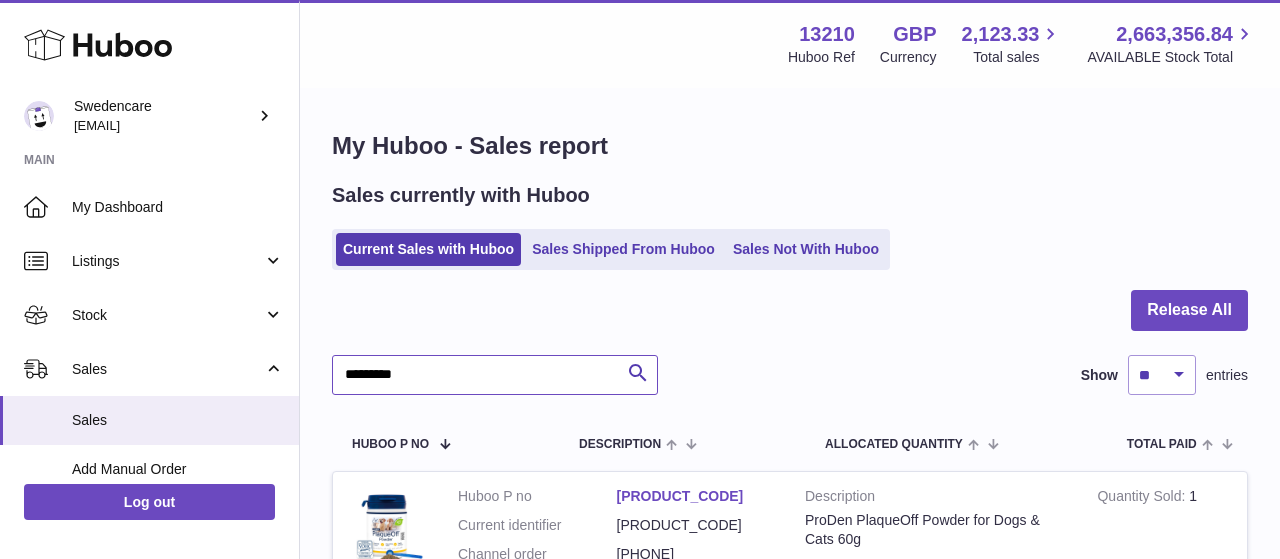 type on "*********" 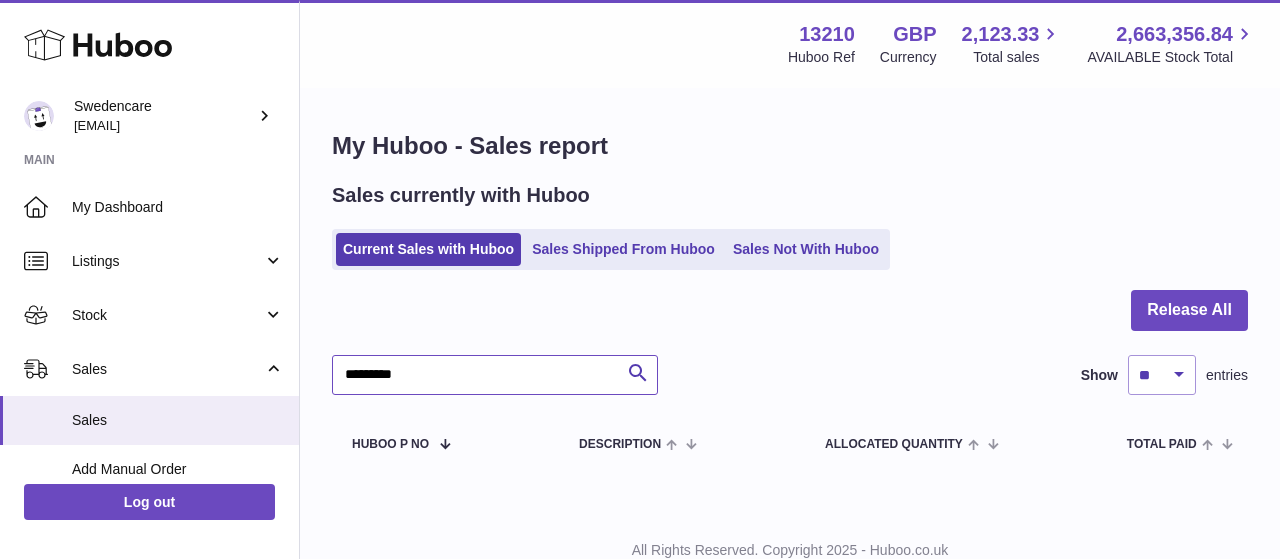 scroll, scrollTop: 69, scrollLeft: 0, axis: vertical 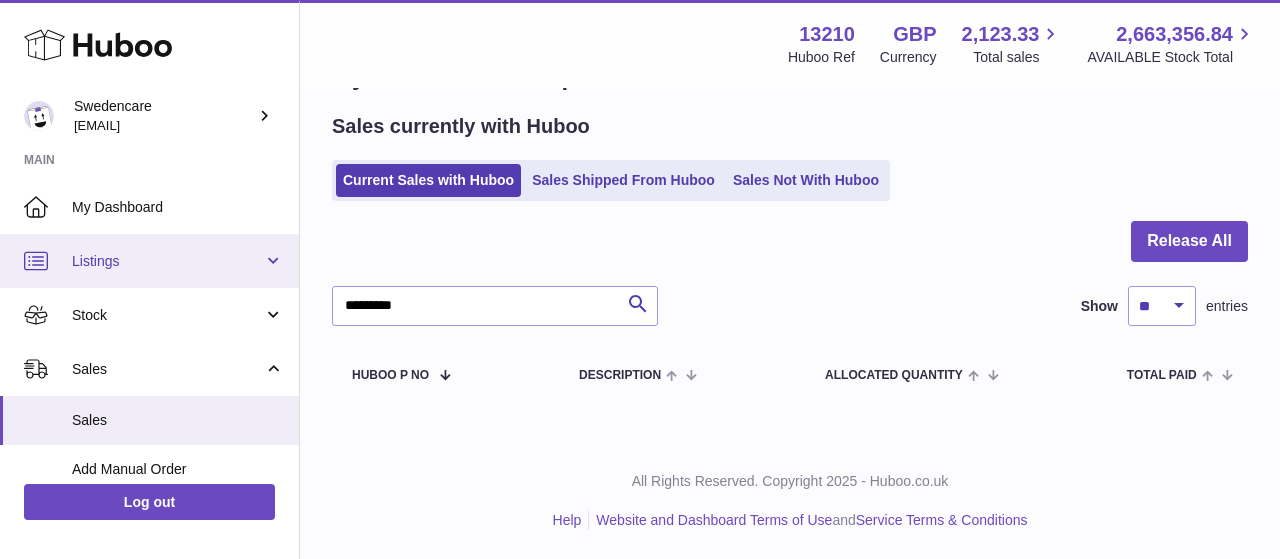 click on "Listings" at bounding box center (167, 261) 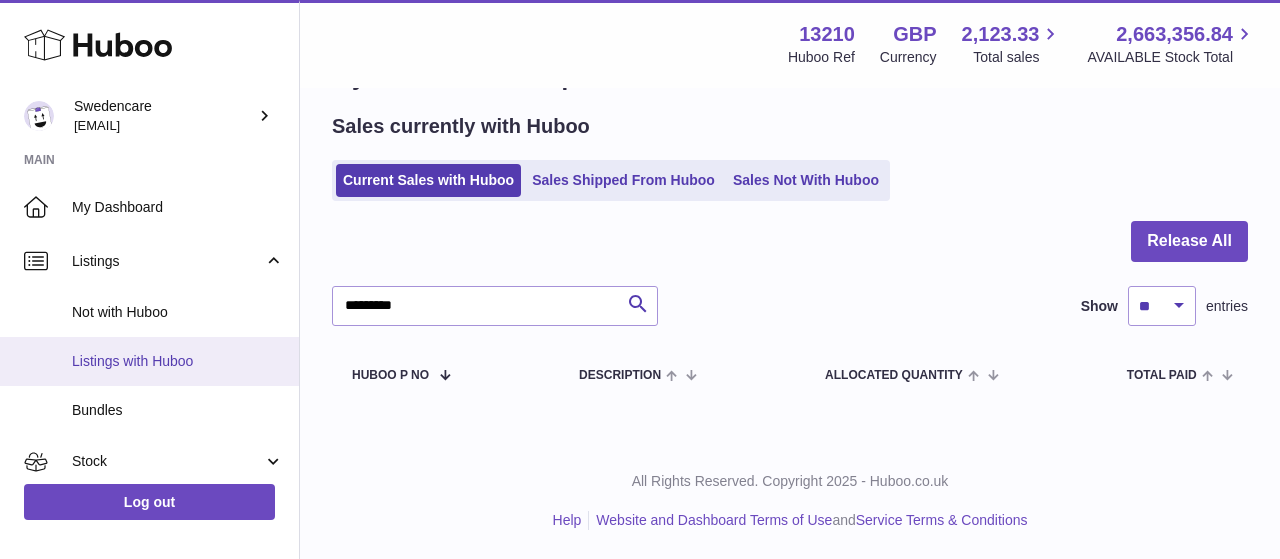 click on "Listings with Huboo" at bounding box center [178, 361] 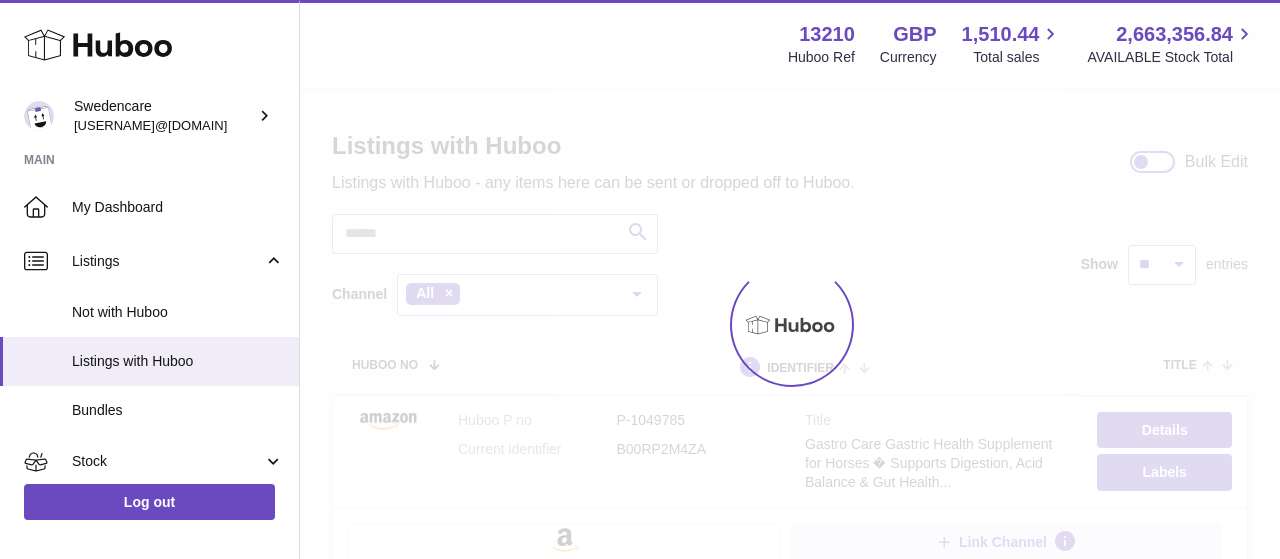 scroll, scrollTop: 0, scrollLeft: 0, axis: both 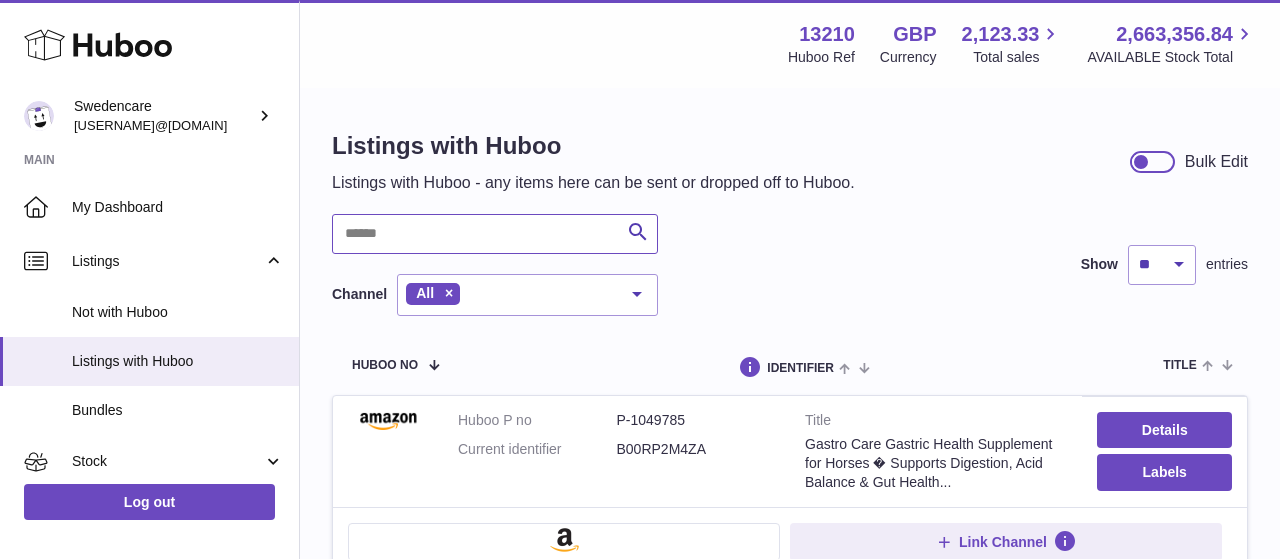 paste on "*********" 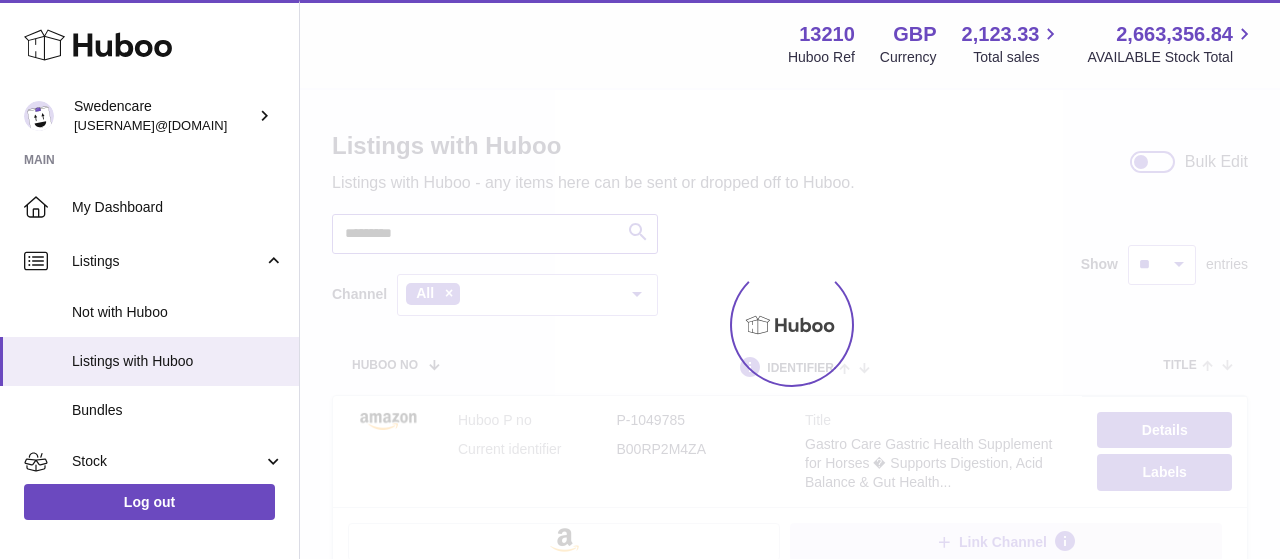 type on "*********" 